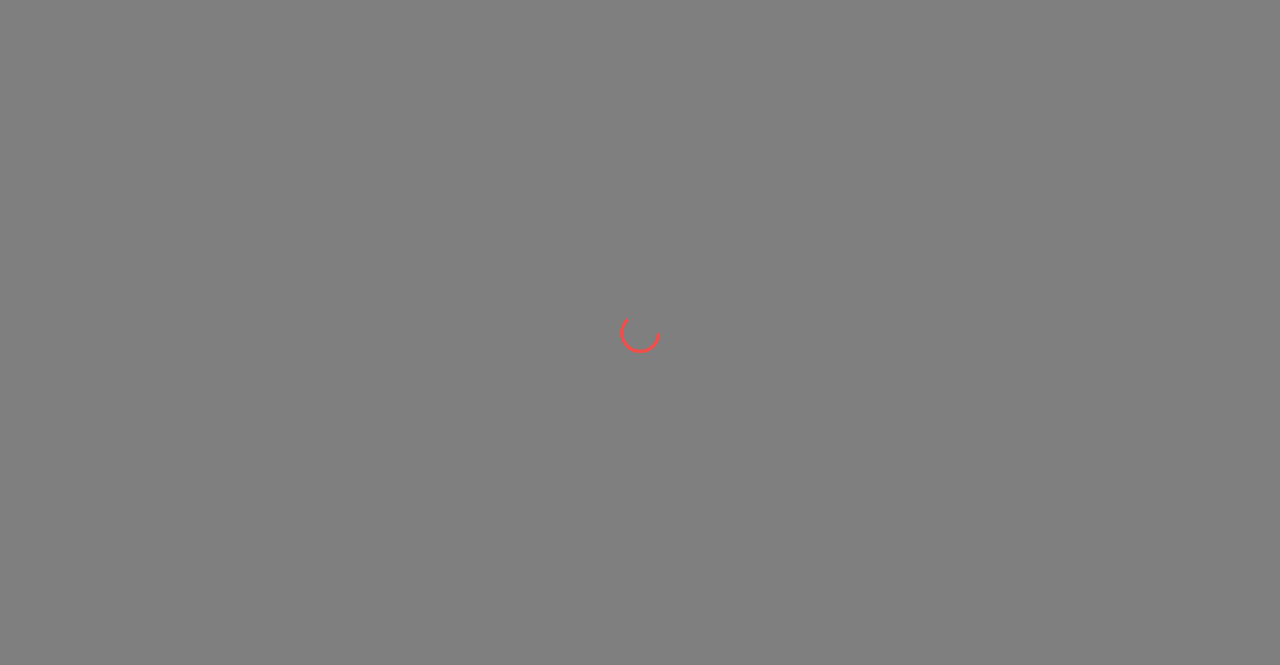 scroll, scrollTop: 0, scrollLeft: 0, axis: both 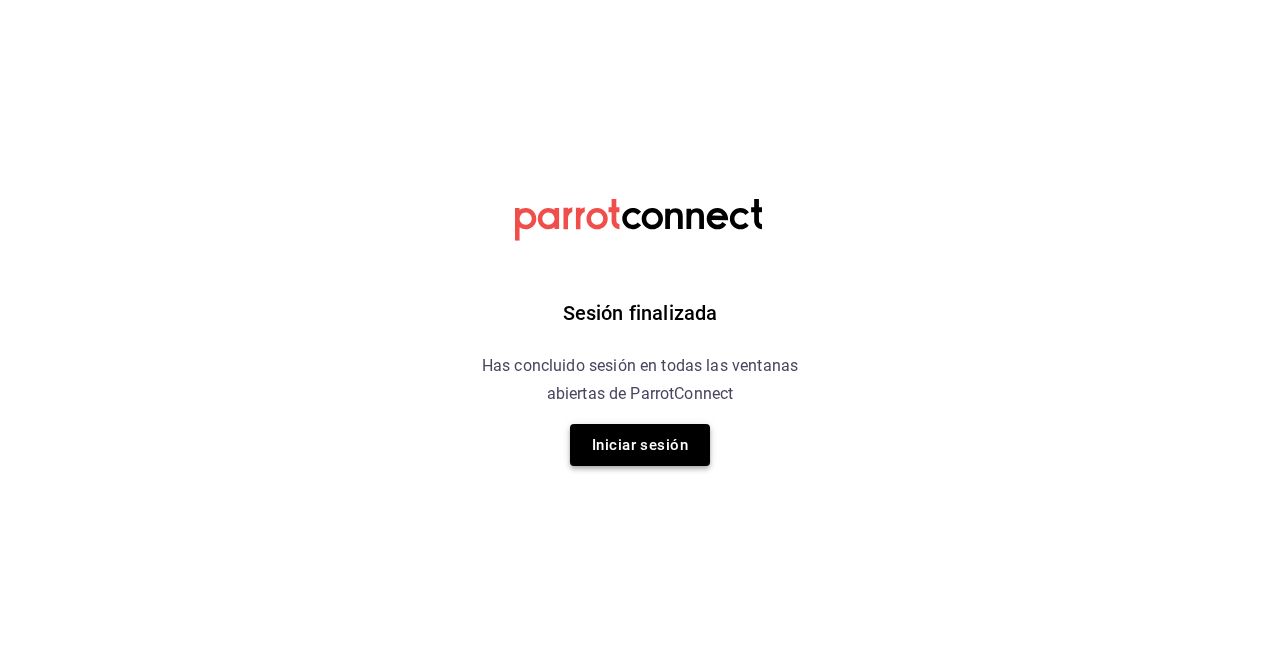 click on "Iniciar sesión" at bounding box center [640, 445] 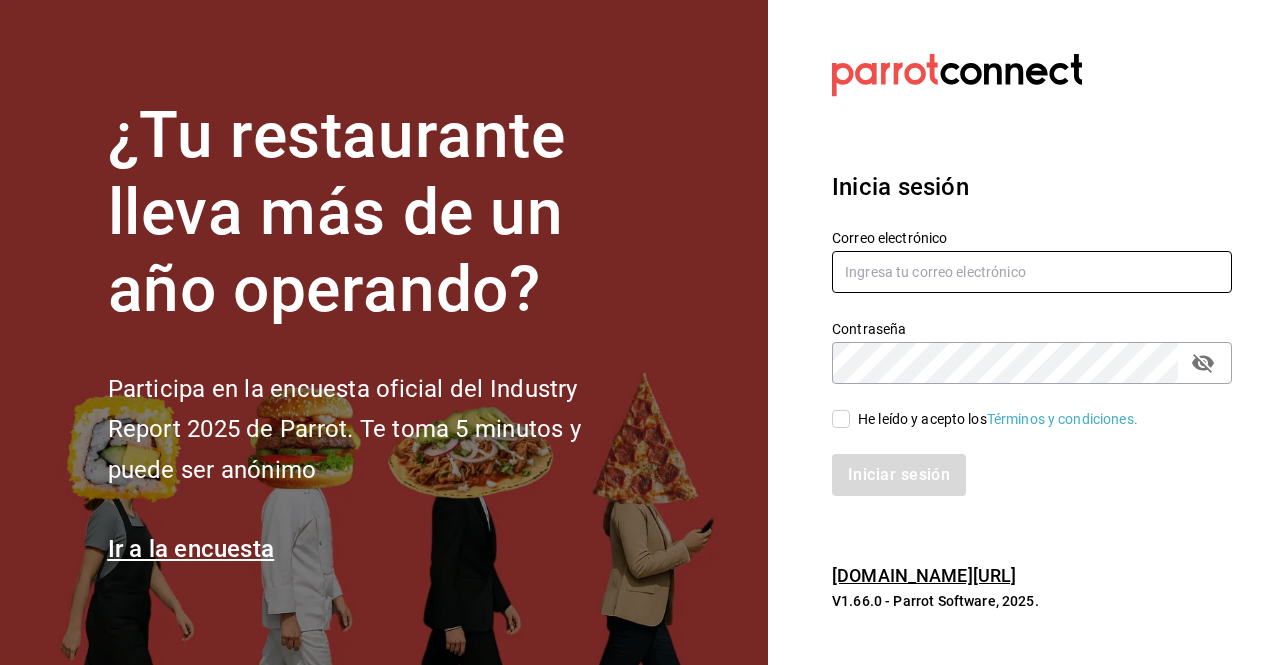 type on "[EMAIL_ADDRESS][PERSON_NAME][DOMAIN_NAME]" 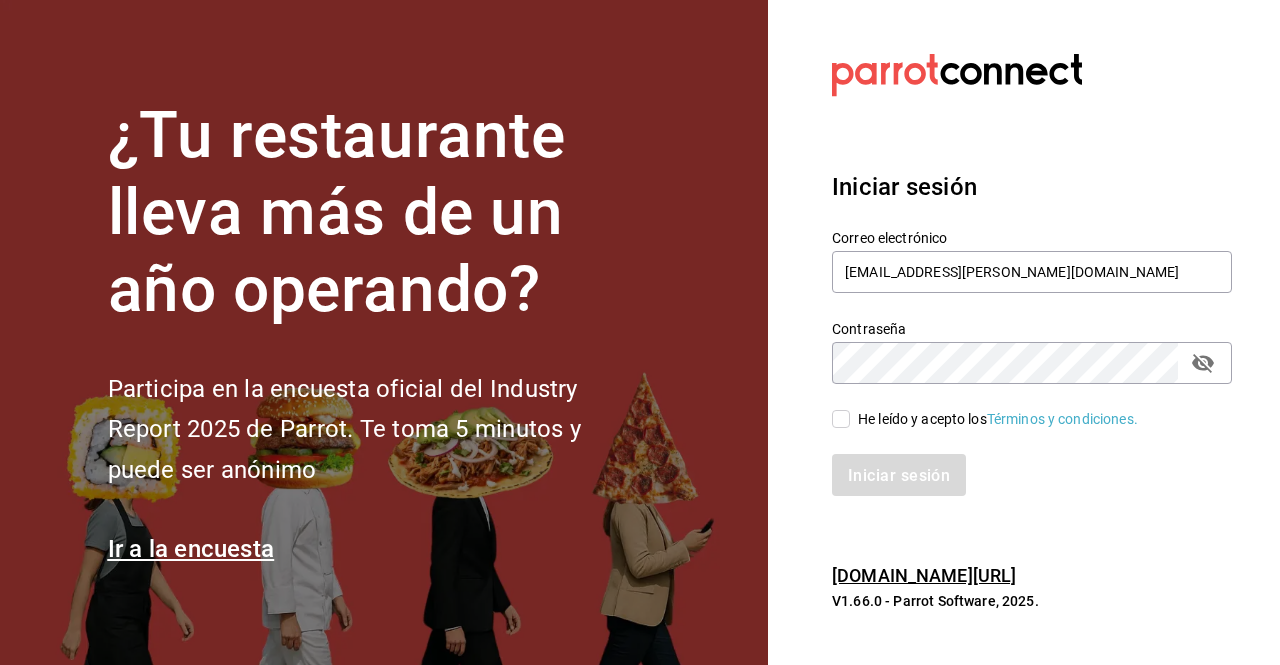 click on "He leído y acepto los  Términos y condiciones." at bounding box center [841, 419] 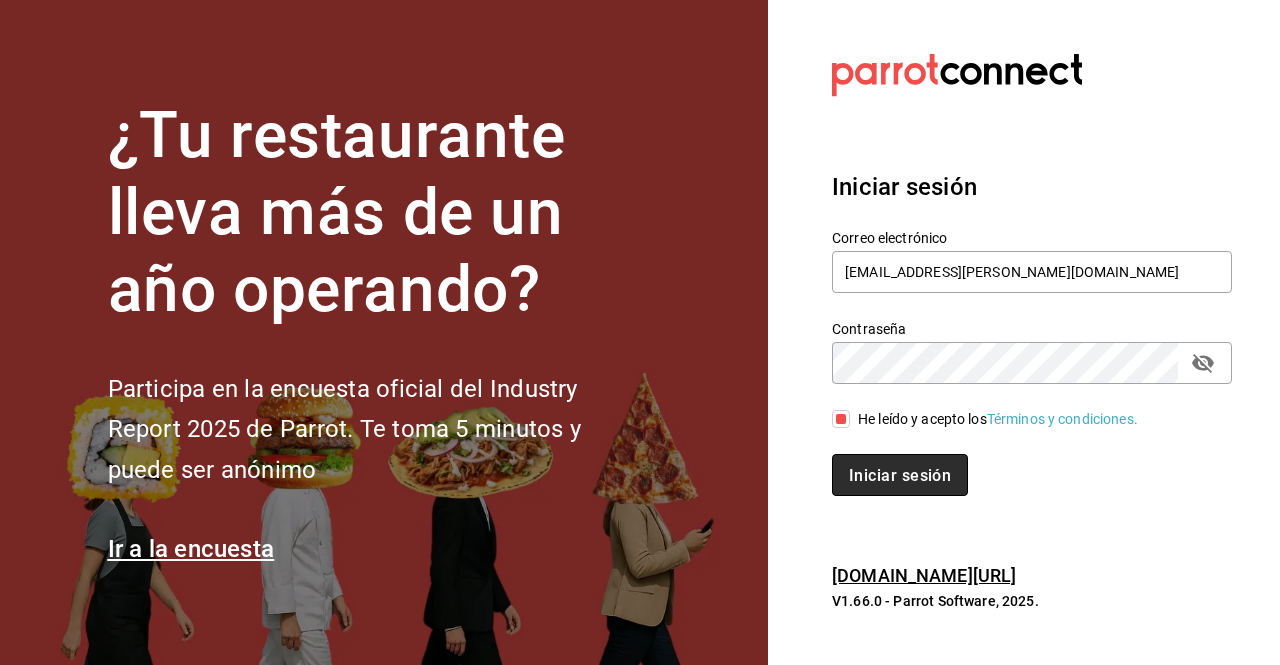 click on "Iniciar sesión" at bounding box center [900, 475] 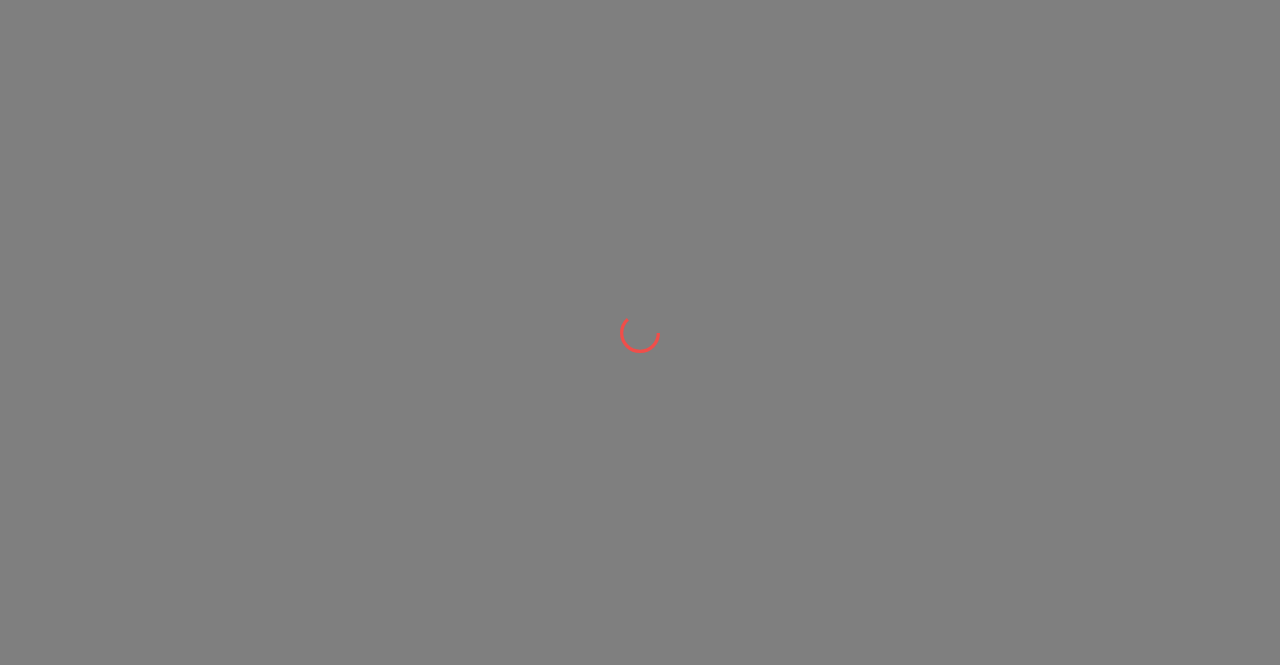 scroll, scrollTop: 0, scrollLeft: 0, axis: both 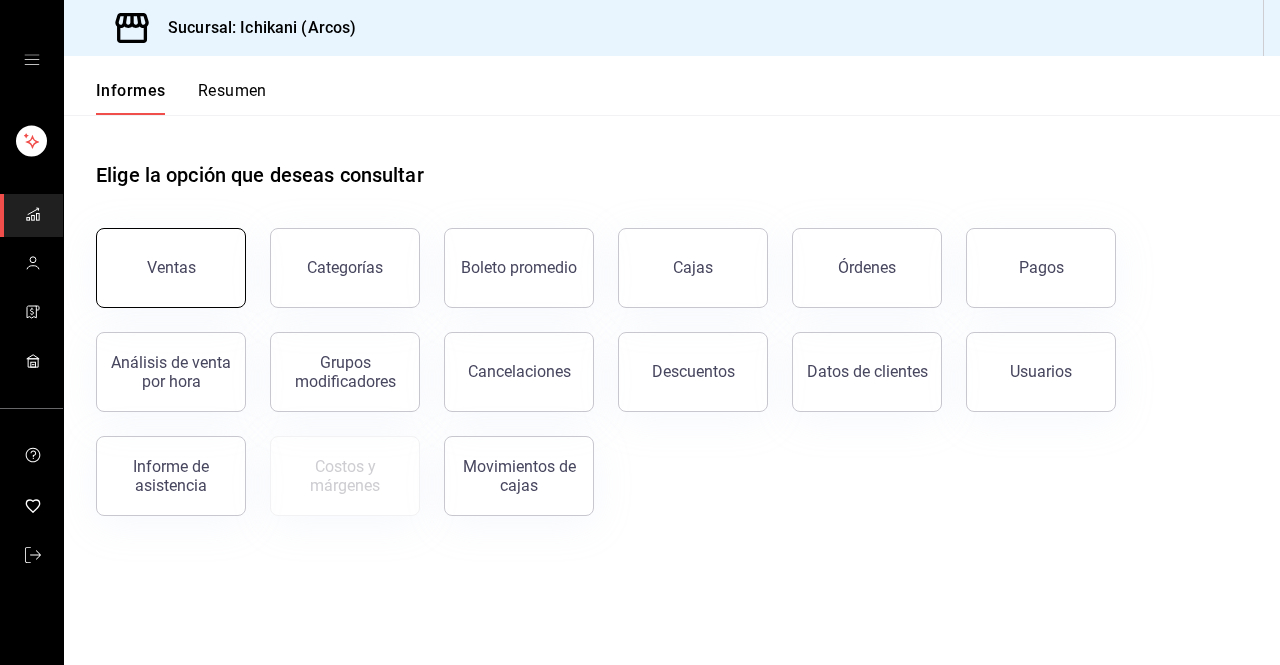 click on "Ventas" at bounding box center (171, 268) 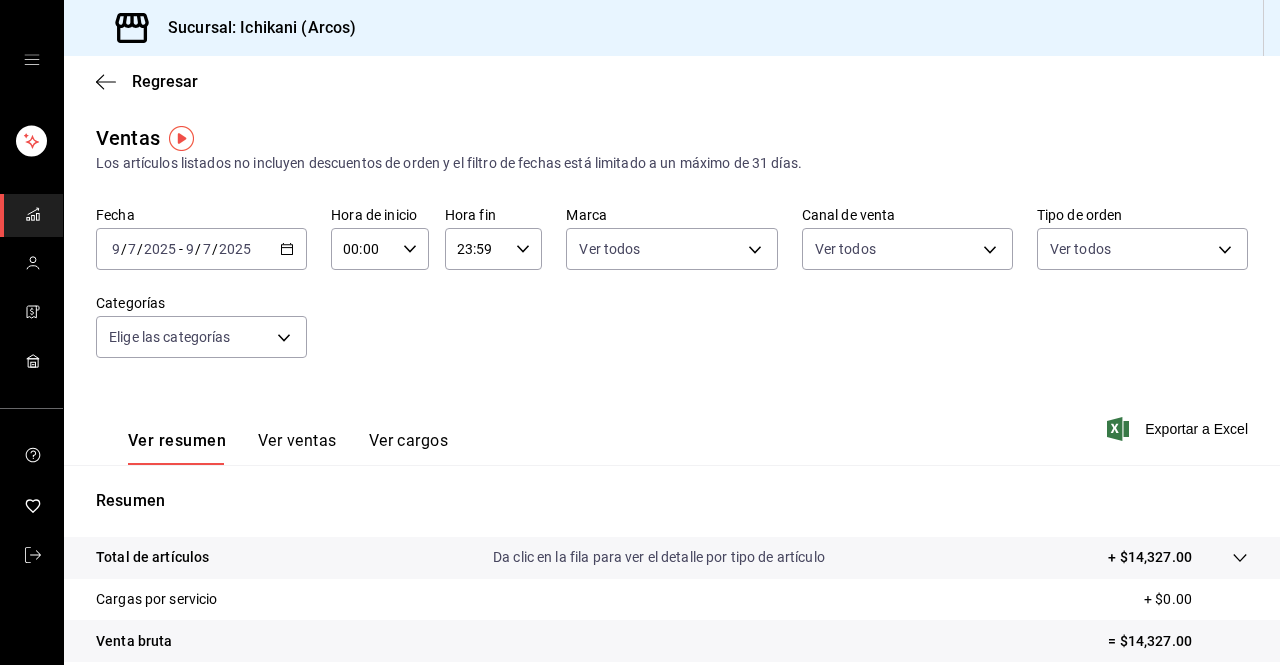 click on "2025-07-09 9 / 7 / 2025 - 2025-07-09 9 / 7 / 2025" at bounding box center [201, 249] 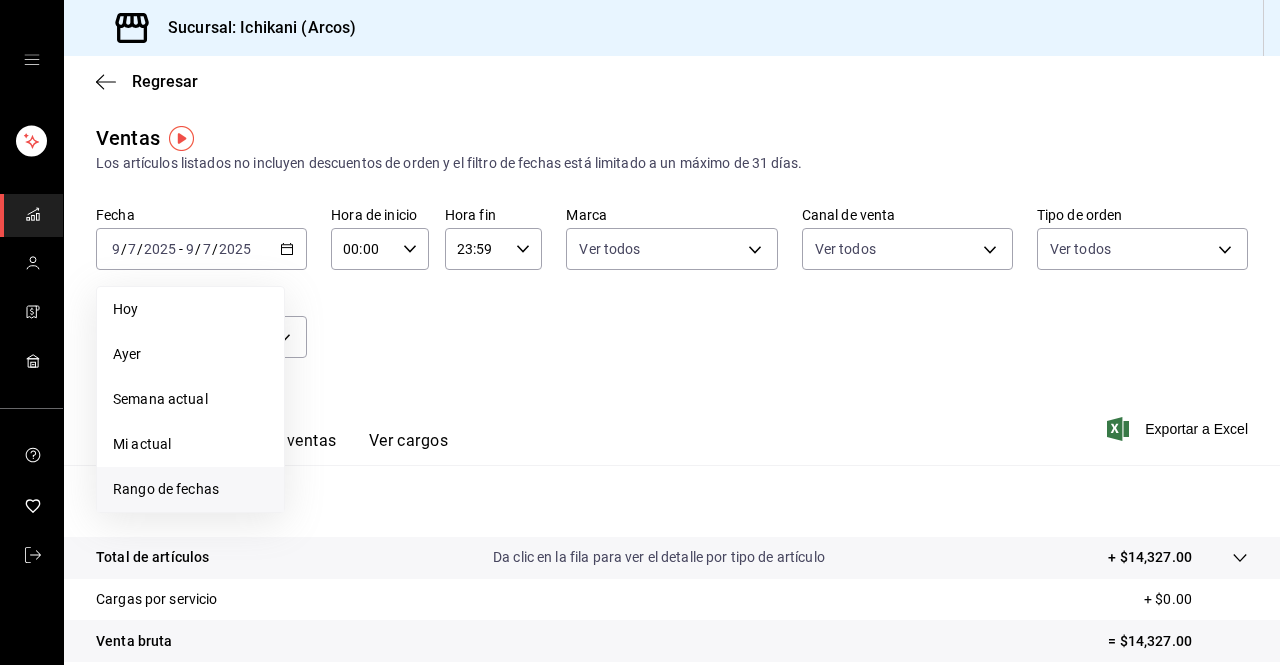 click on "Rango de fechas" at bounding box center [166, 489] 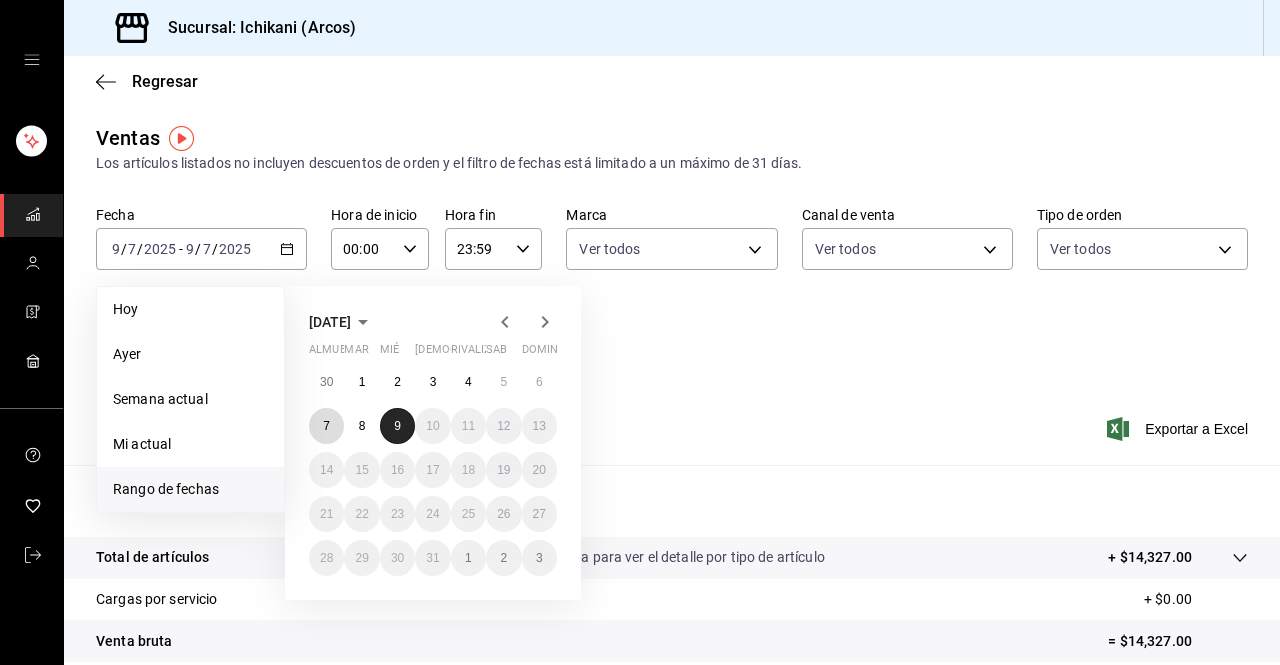 drag, startPoint x: 322, startPoint y: 421, endPoint x: 389, endPoint y: 427, distance: 67.26812 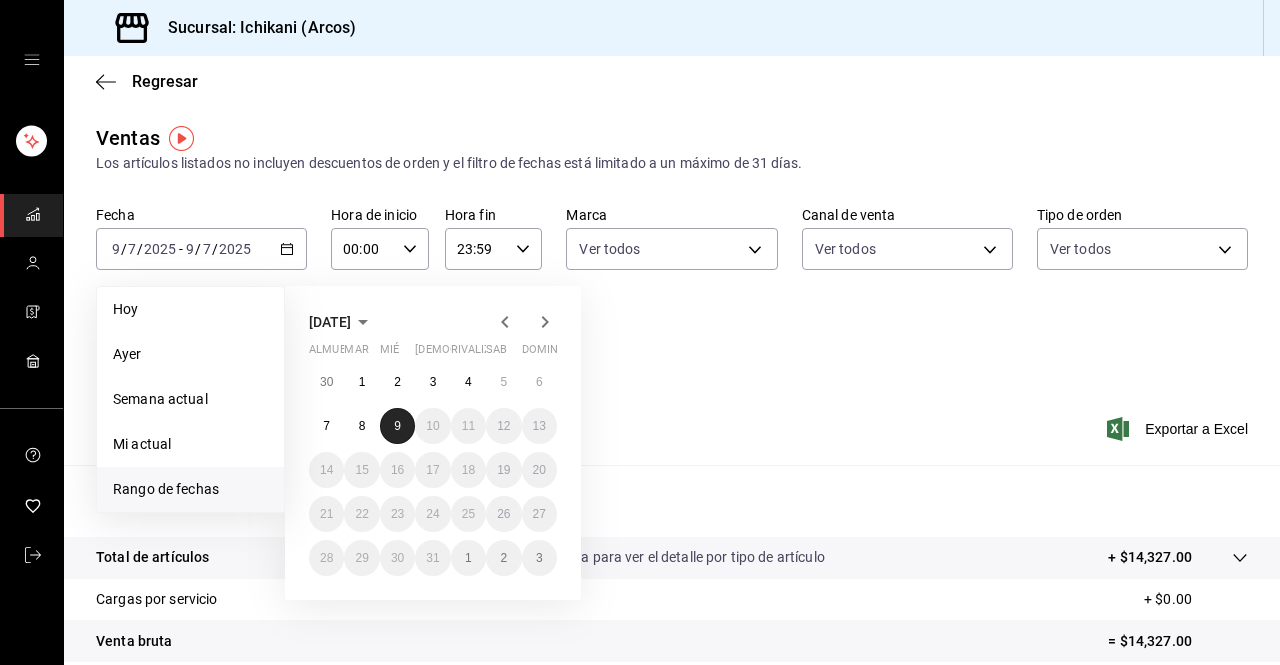 click on "9" at bounding box center [397, 426] 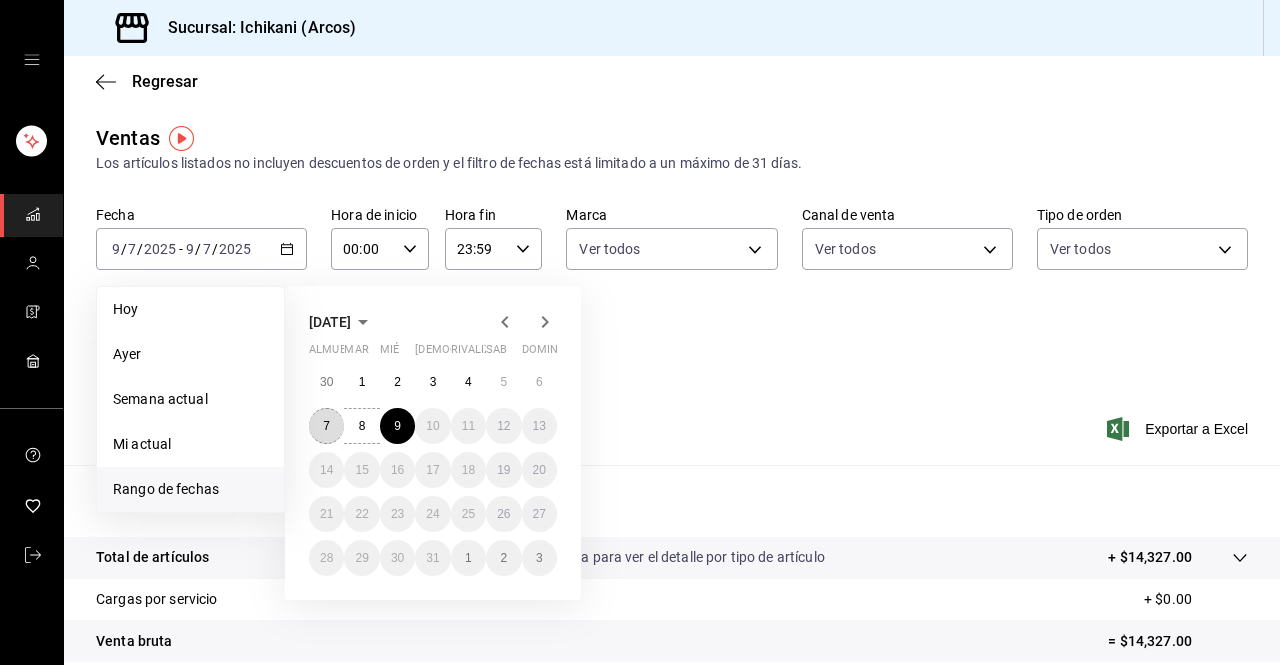 click on "30 1 2 3 4 5 6 7 8 9 10 11 12 13 14 15 16 17 18 19 20 21 22 23 24 25 26 27 28 29 30 31 1 2 3" at bounding box center [433, 470] 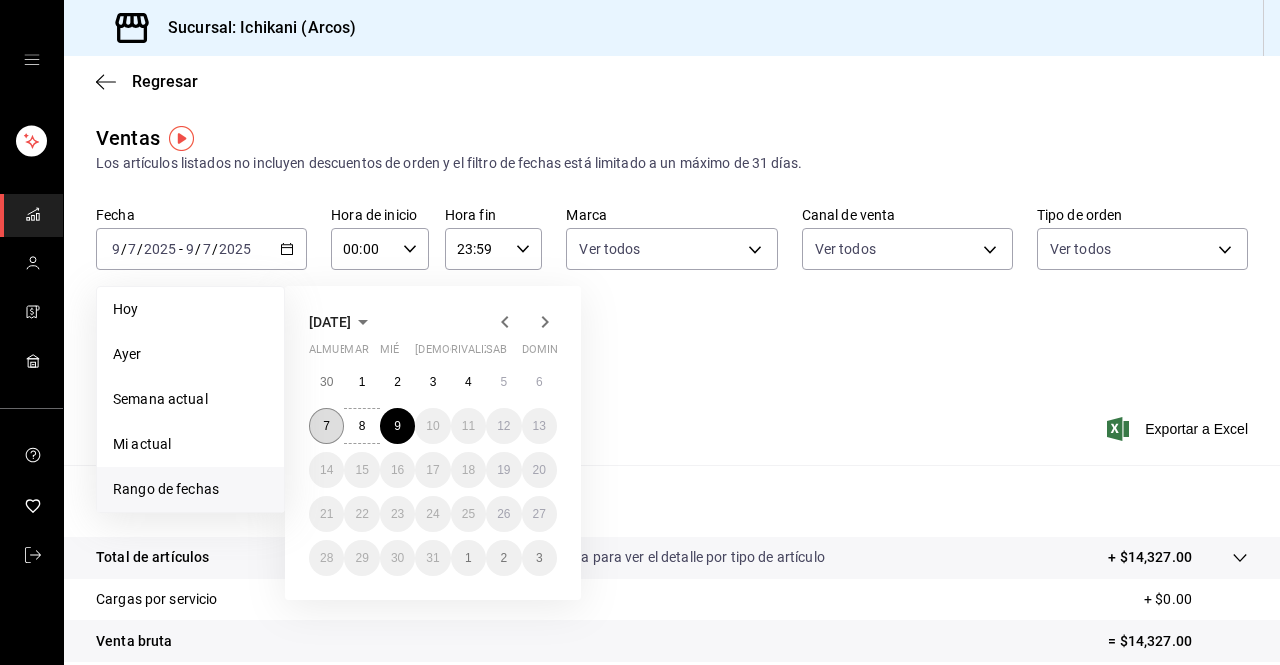 click on "7" at bounding box center (326, 426) 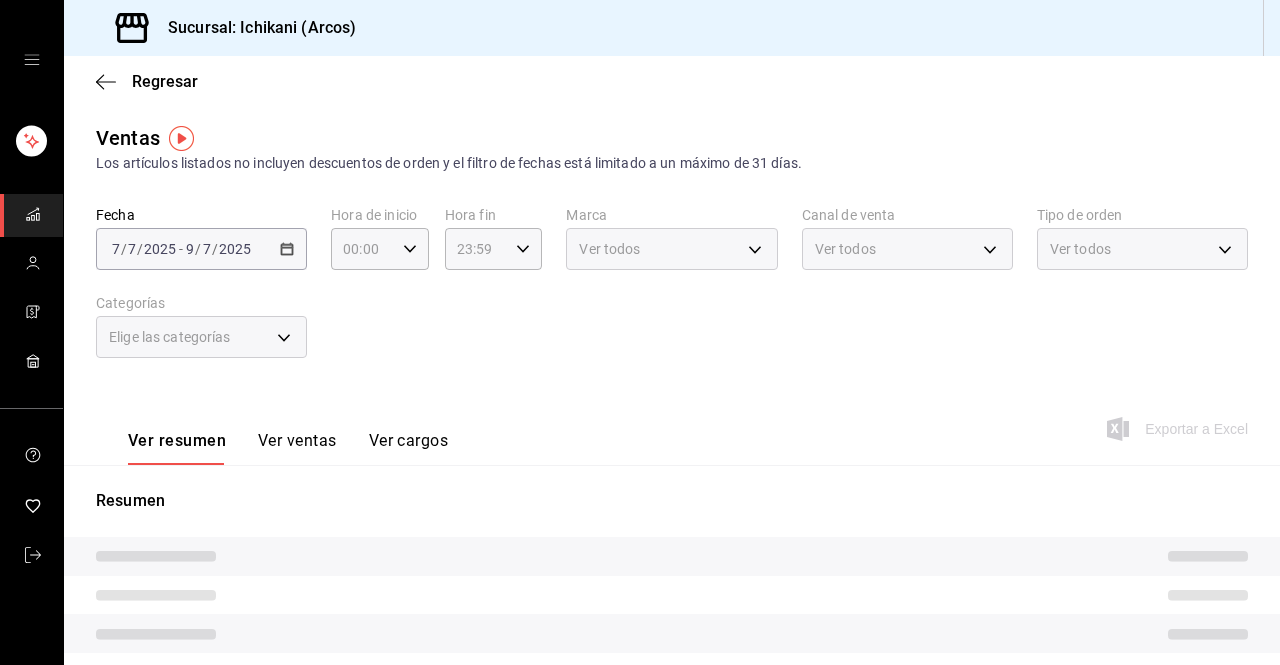 click on "Ver resumen Ver ventas Ver cargos" at bounding box center (272, 435) 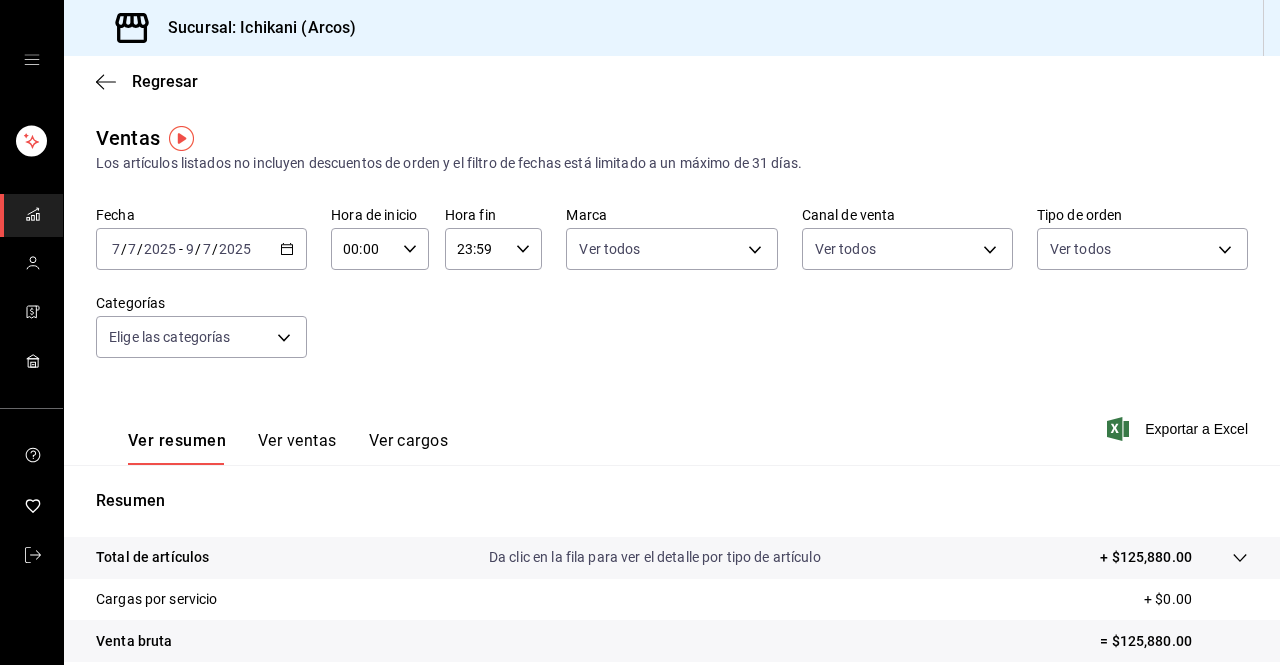 click on "00:00" at bounding box center [363, 249] 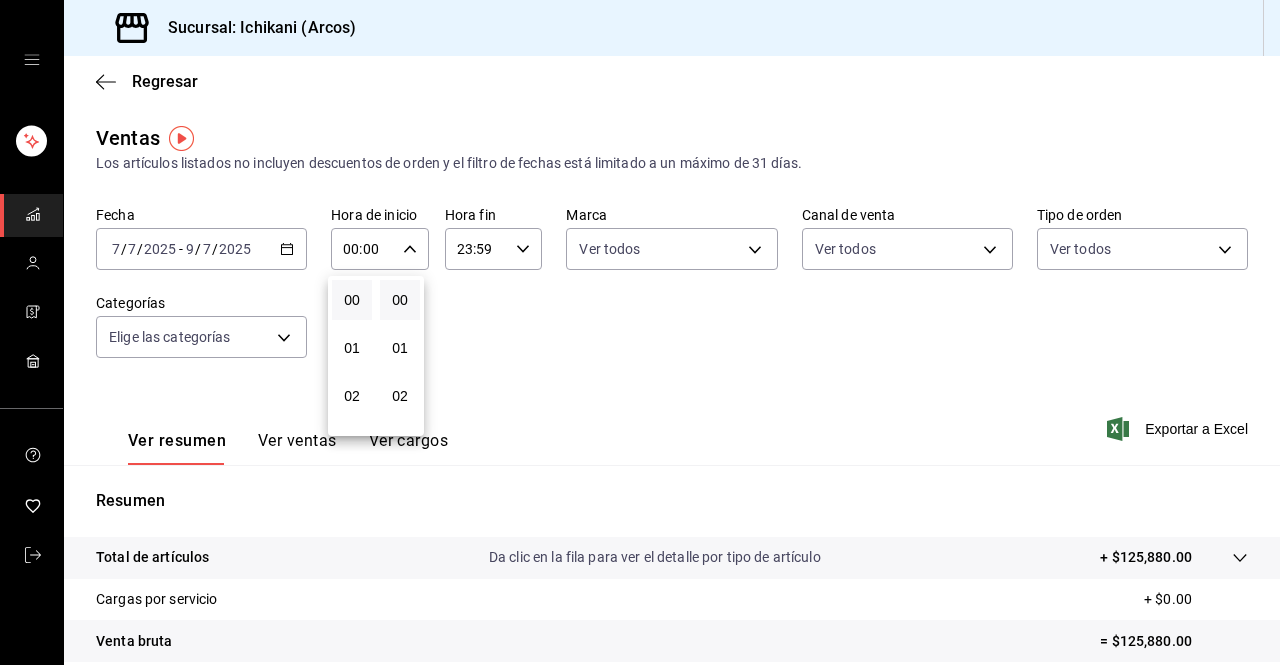 drag, startPoint x: 356, startPoint y: 377, endPoint x: 386, endPoint y: 275, distance: 106.320274 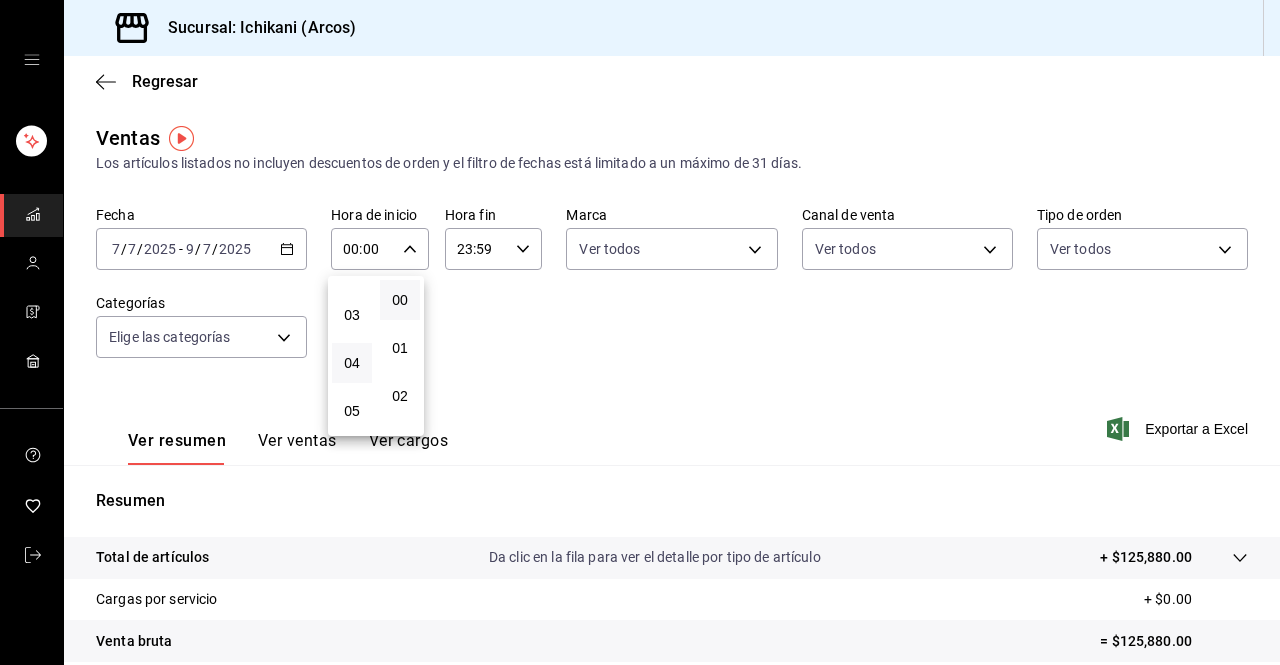 scroll, scrollTop: 128, scrollLeft: 0, axis: vertical 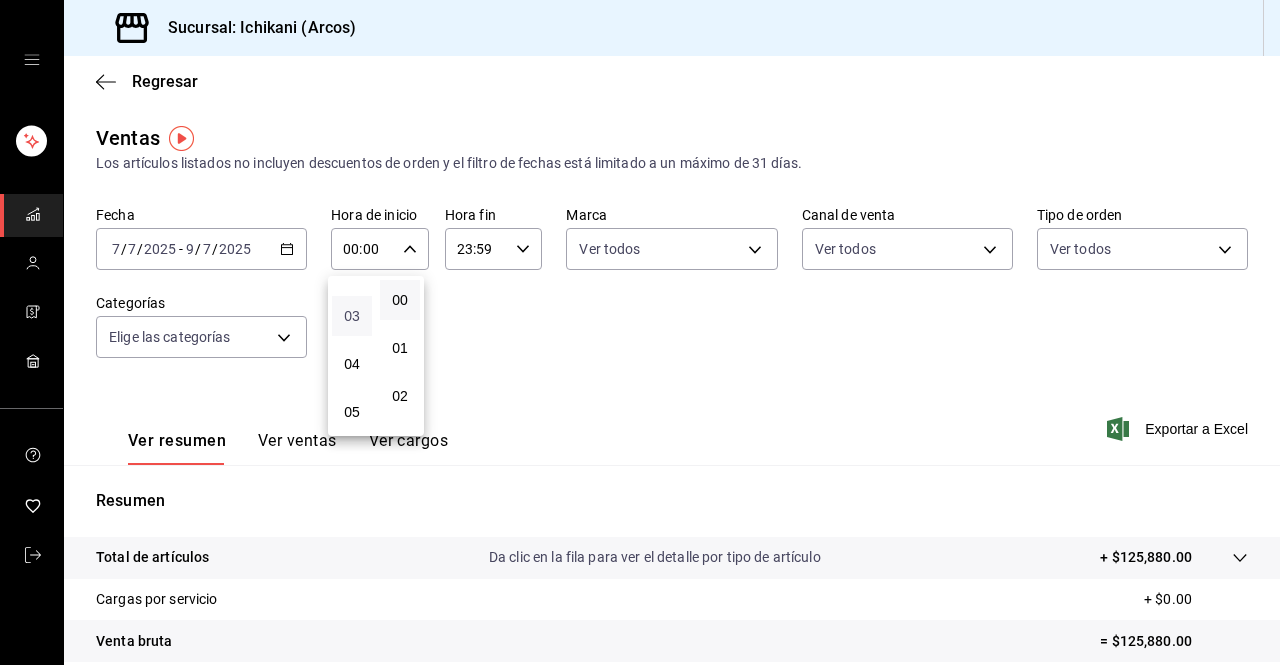 click on "03" at bounding box center [352, 316] 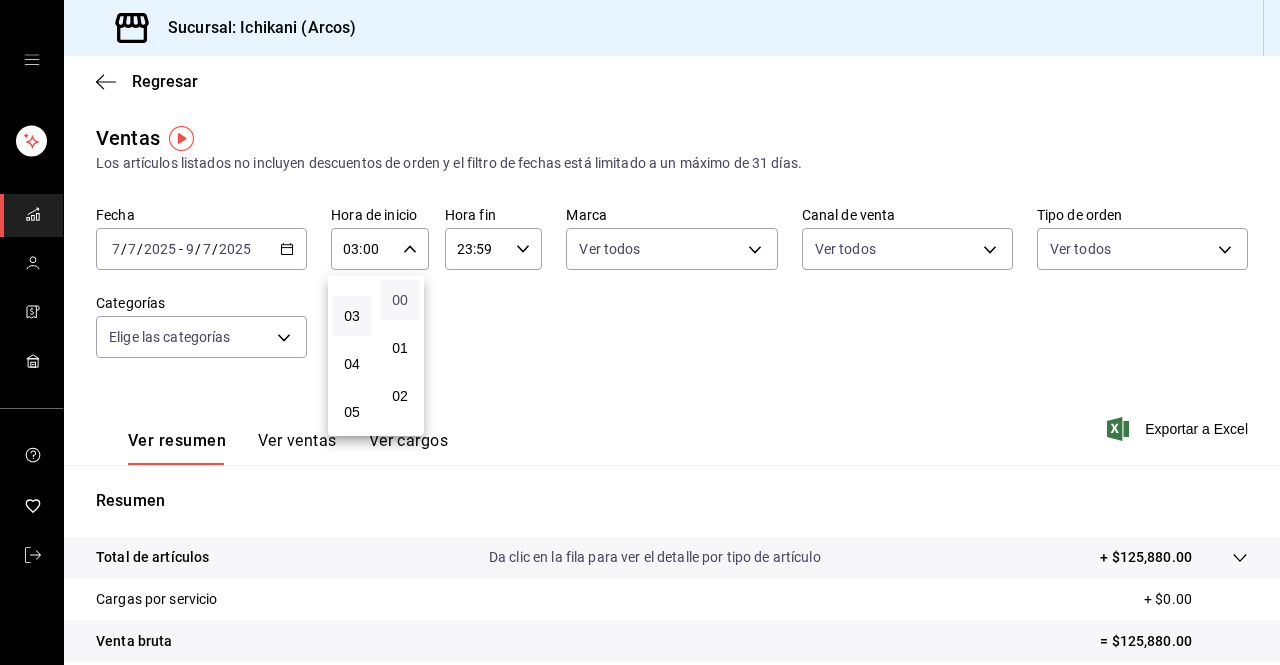 click on "00" at bounding box center (400, 300) 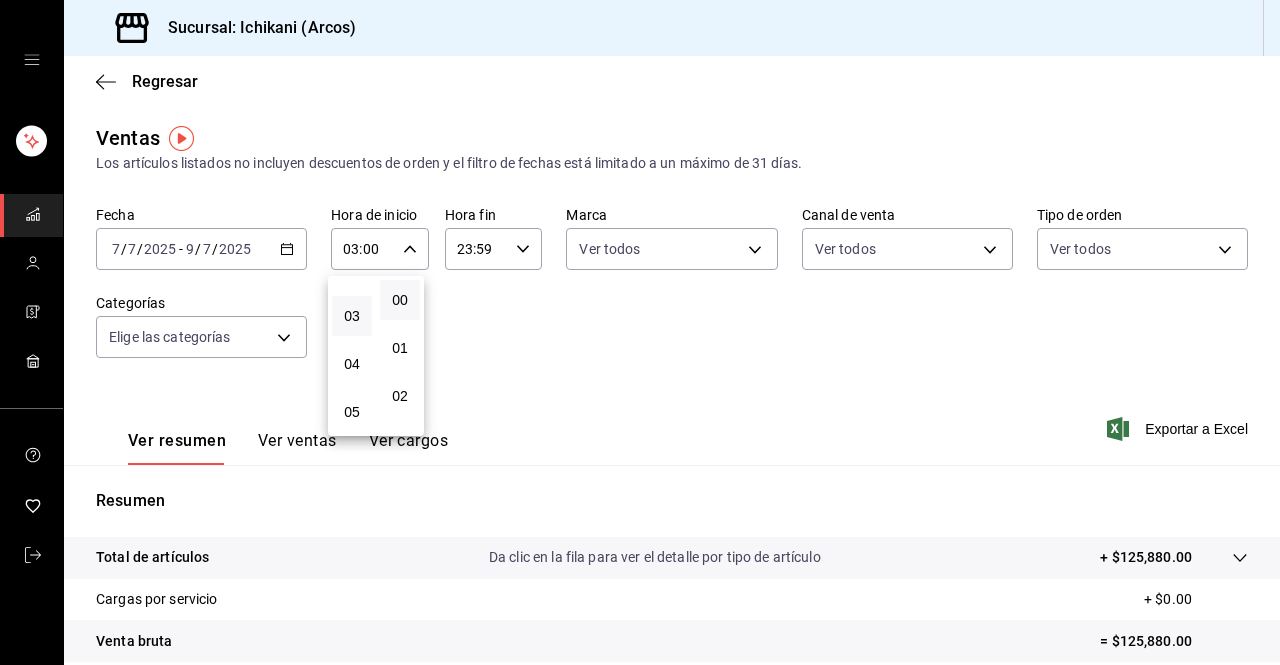 click at bounding box center (640, 332) 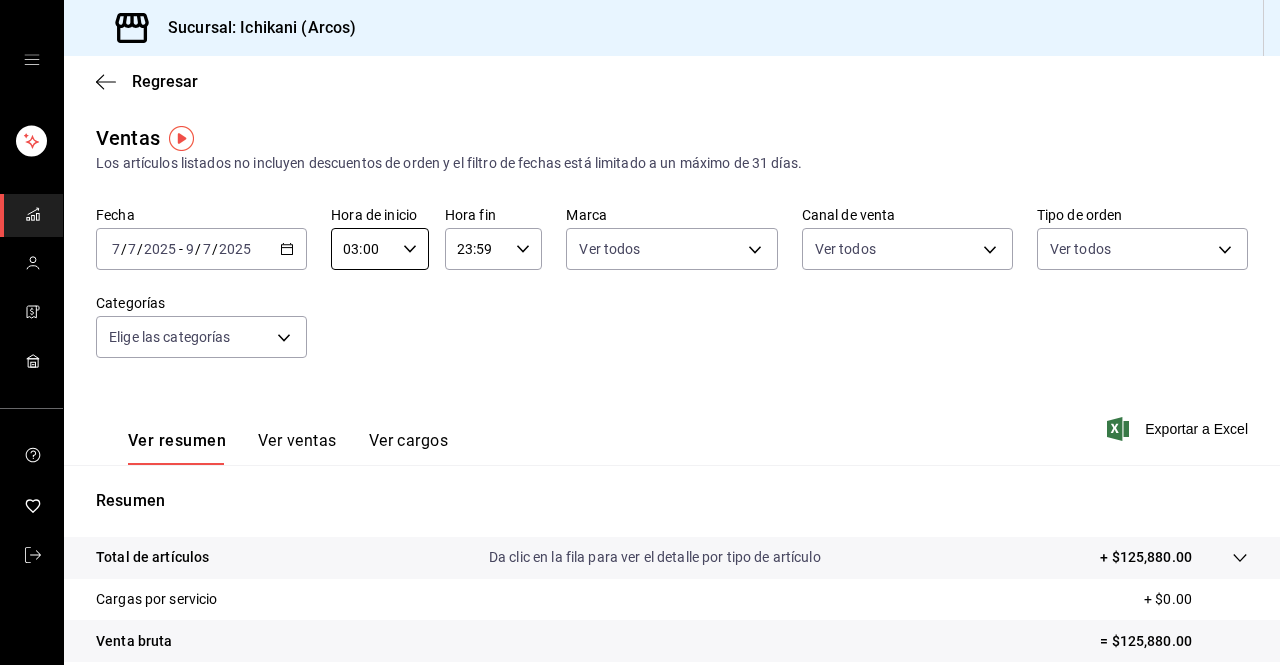 click on "23:59" at bounding box center (477, 249) 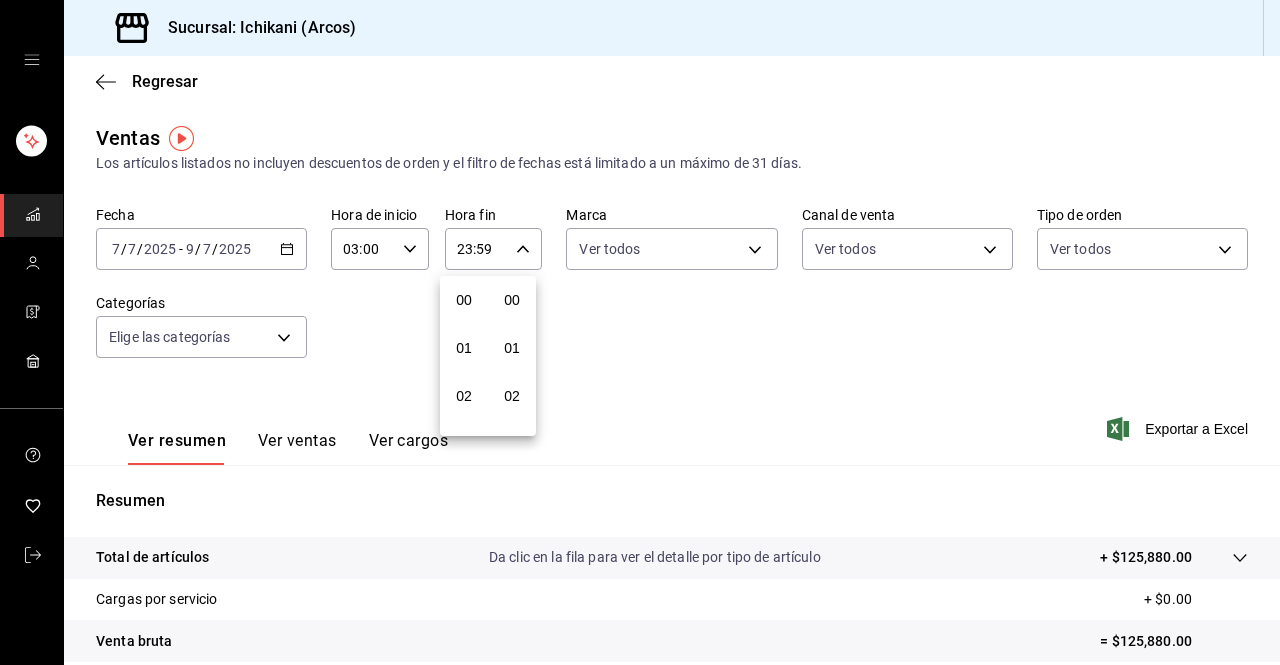 scroll, scrollTop: 992, scrollLeft: 0, axis: vertical 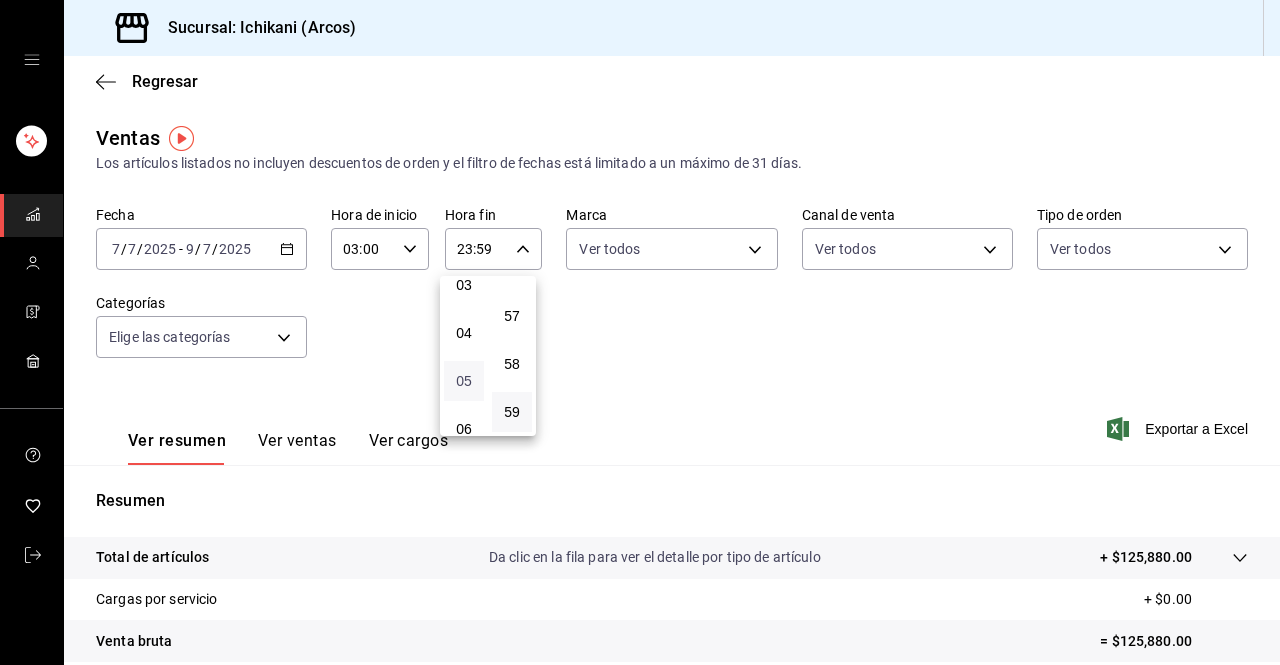 click on "05" at bounding box center (464, 381) 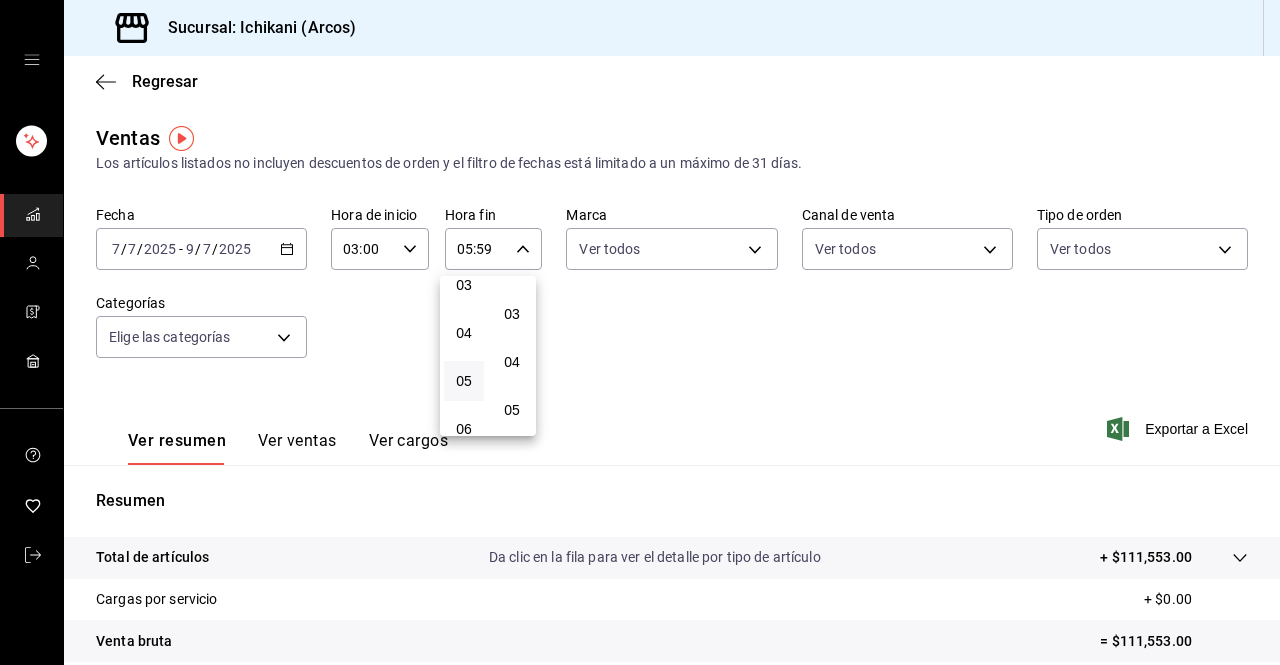 scroll, scrollTop: 0, scrollLeft: 0, axis: both 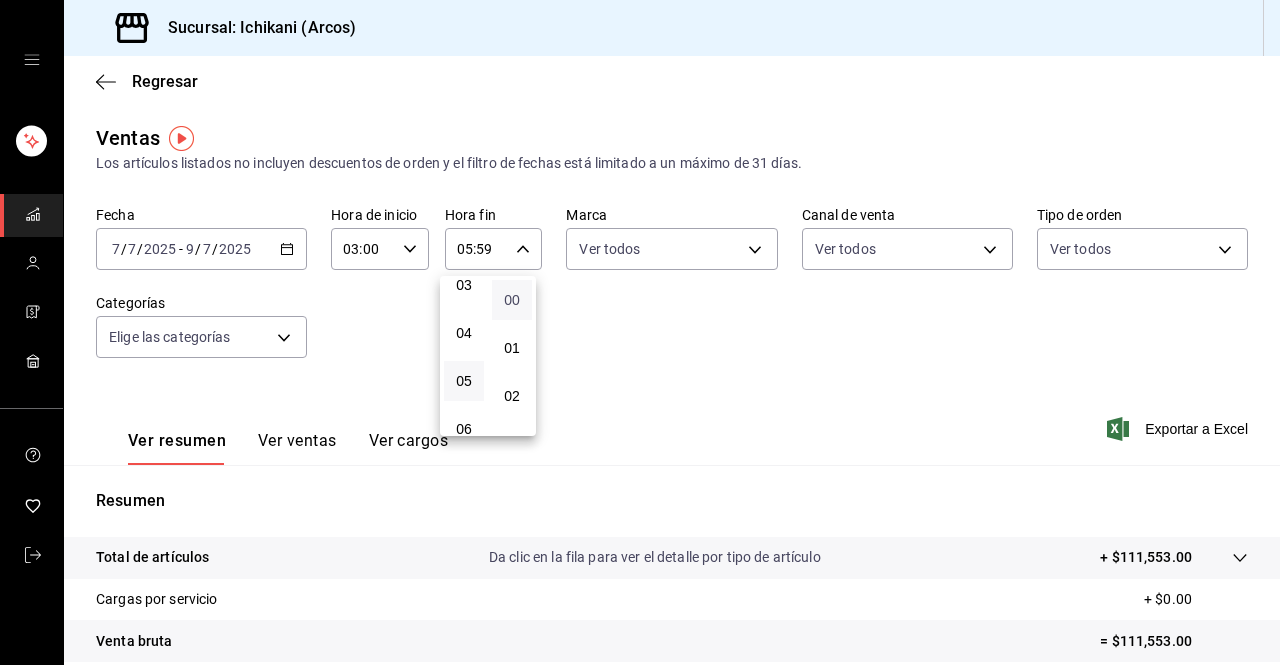 click on "00" at bounding box center (512, 300) 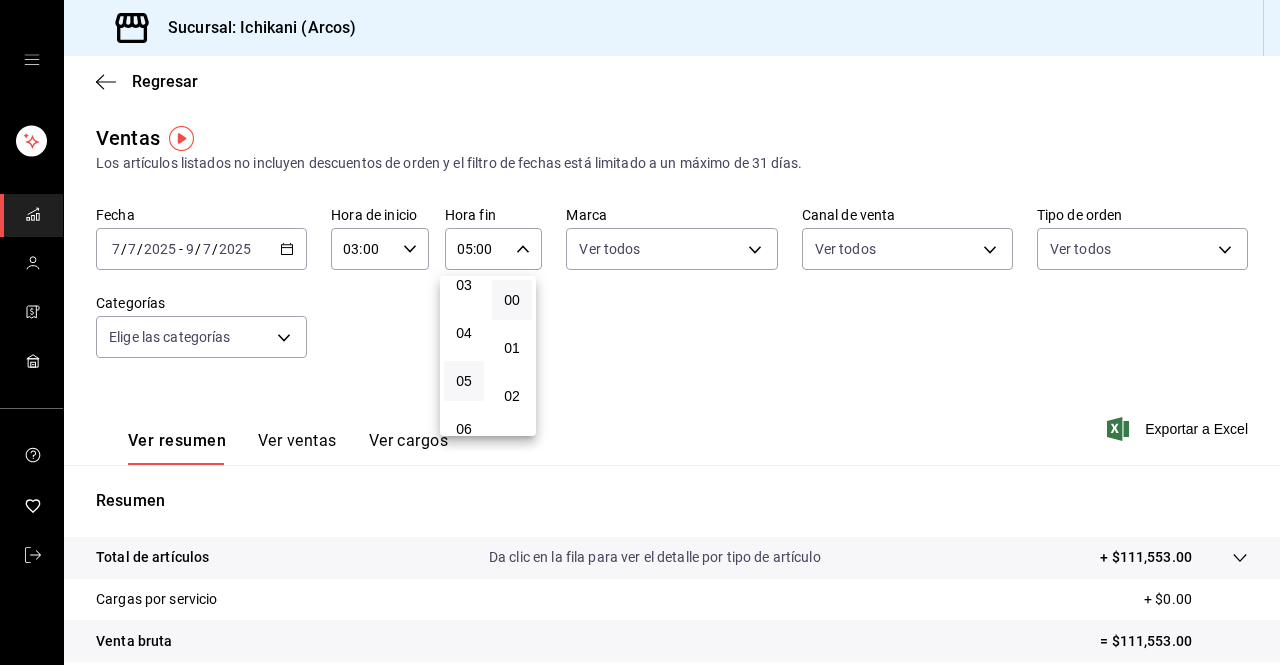 click at bounding box center (640, 332) 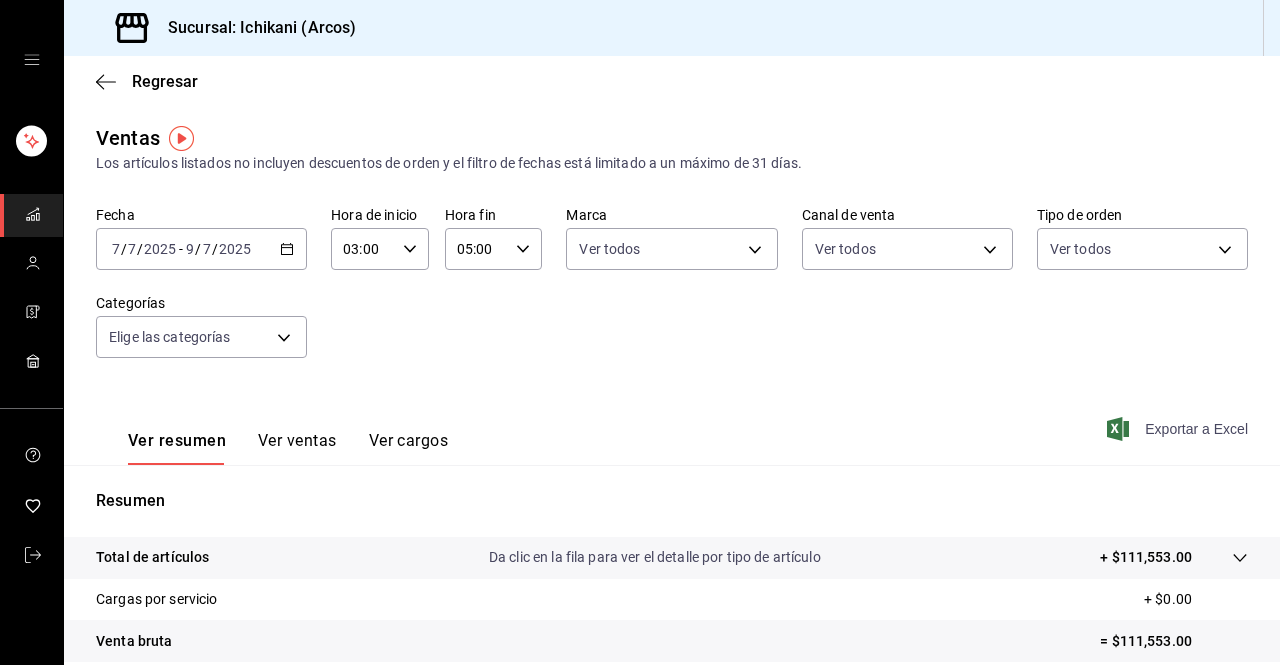 click on "Exportar a Excel" at bounding box center [1179, 429] 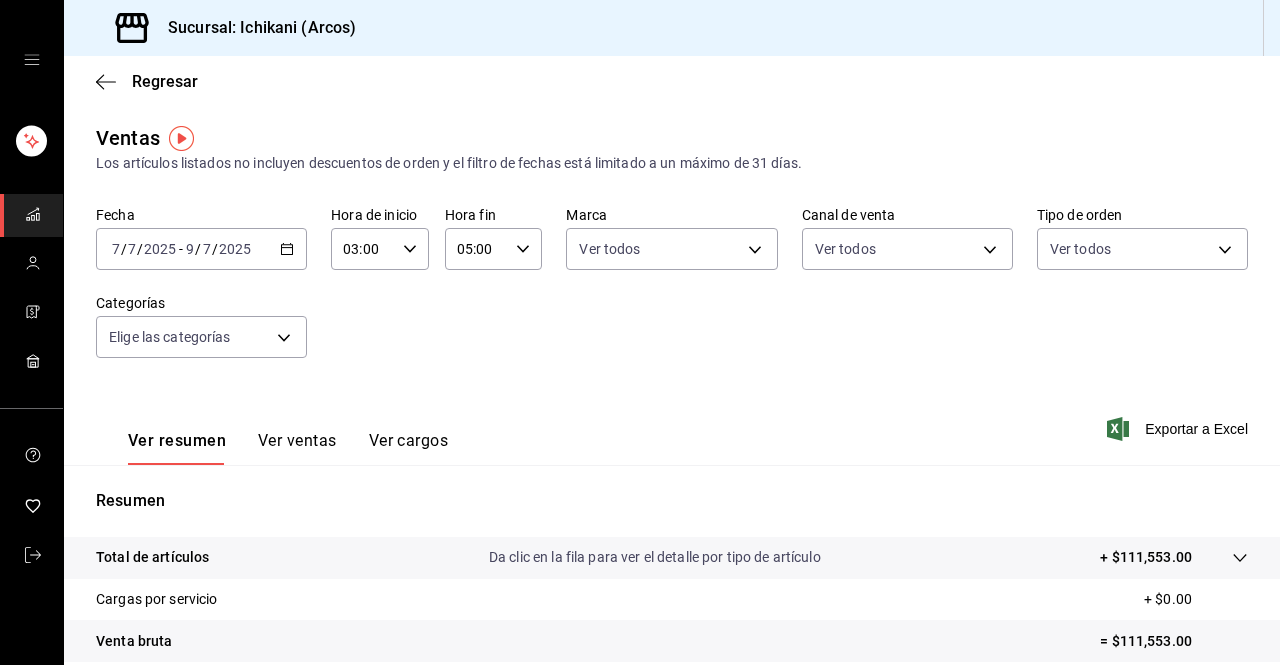 type 